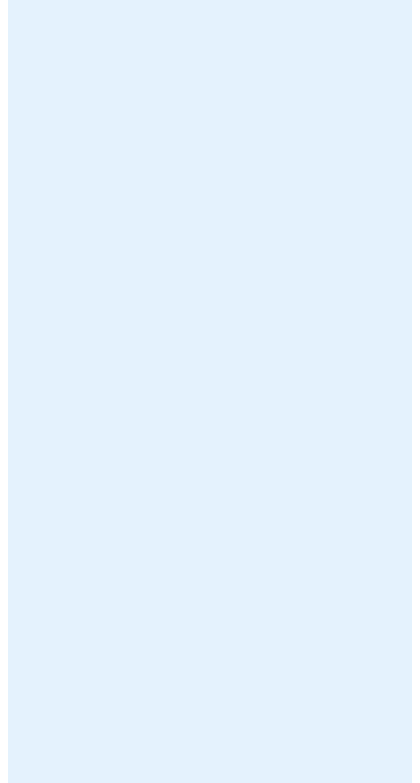 scroll, scrollTop: 0, scrollLeft: 0, axis: both 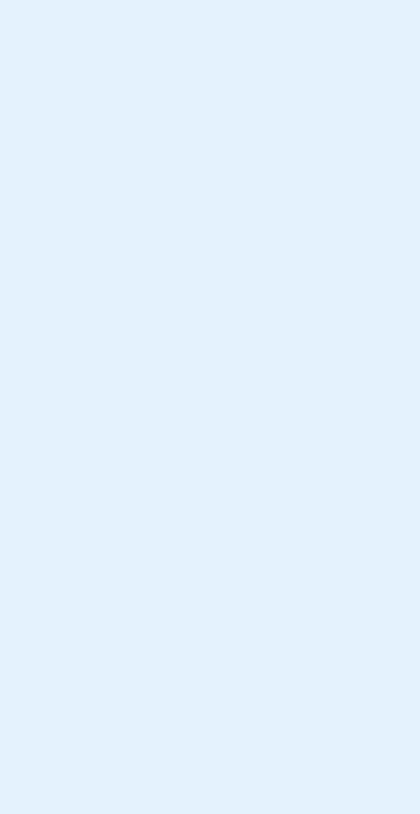 drag, startPoint x: 0, startPoint y: 0, endPoint x: 172, endPoint y: 108, distance: 203.09604 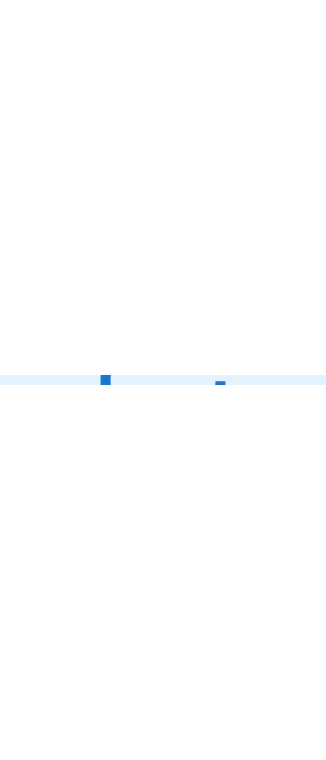 scroll, scrollTop: 0, scrollLeft: 0, axis: both 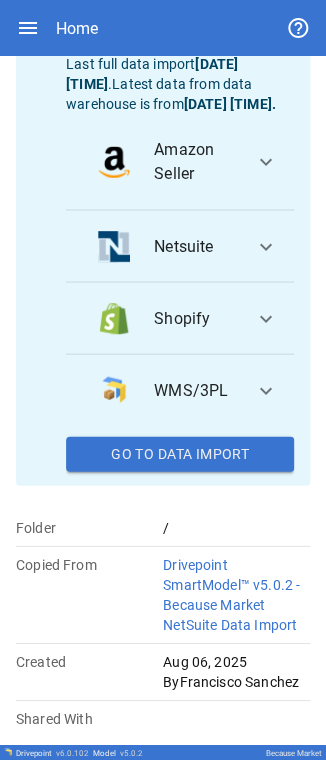 click on "Go To Data Import" at bounding box center [180, 454] 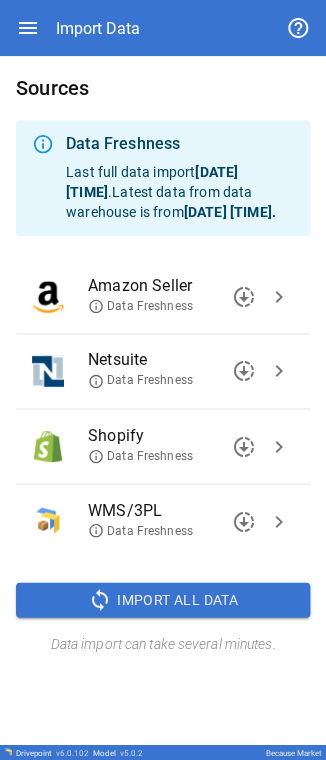 click on "[DATE] [TIME]" at bounding box center (152, 182) 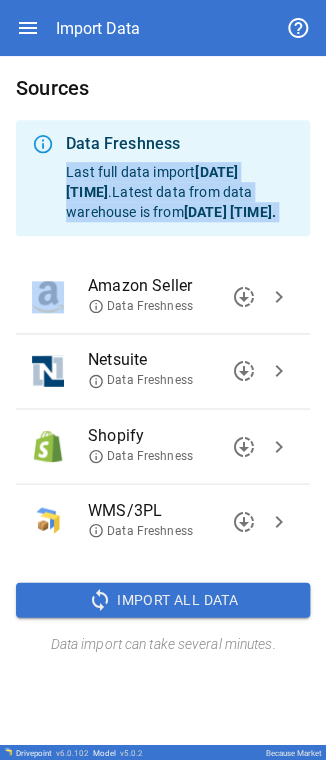 click on "[DATE] [TIME]" at bounding box center [152, 182] 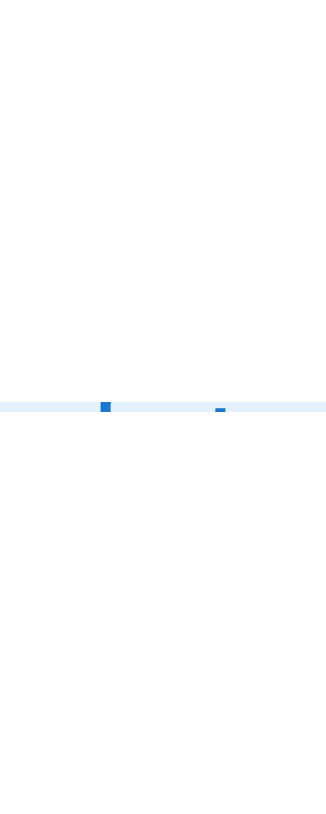 scroll, scrollTop: 0, scrollLeft: 0, axis: both 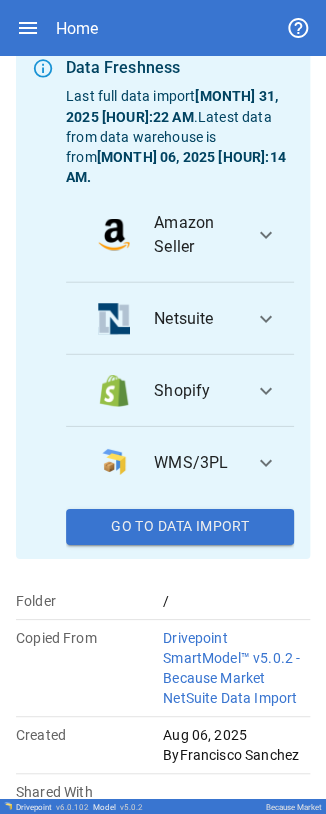 click on "Go To Data Import" at bounding box center (180, 526) 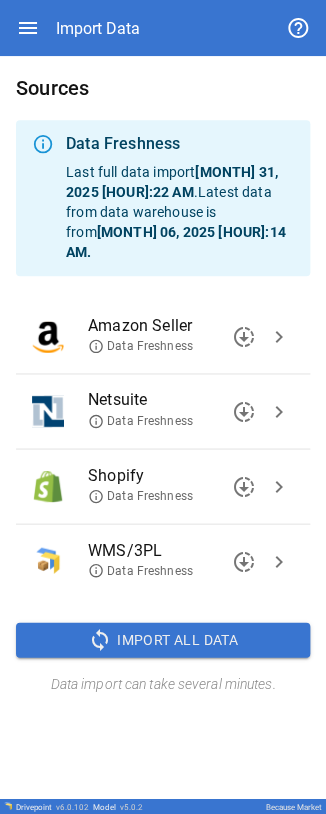 click on "Netsuite" at bounding box center [175, 400] 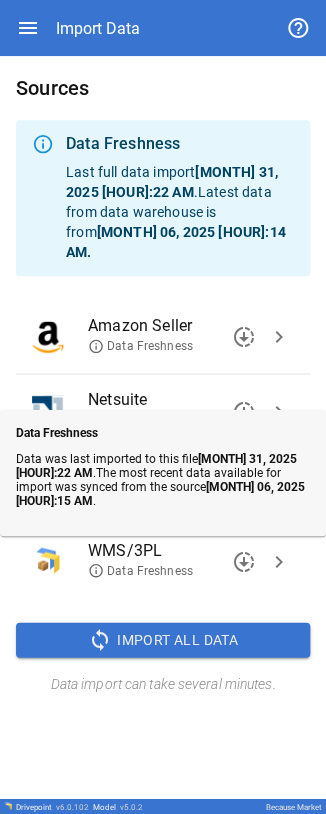 click on "Data Freshness" at bounding box center (140, 420) 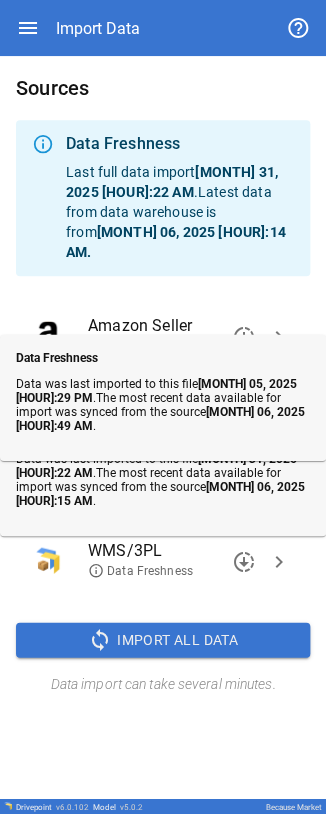 click on "Amazon Seller" at bounding box center (175, 326) 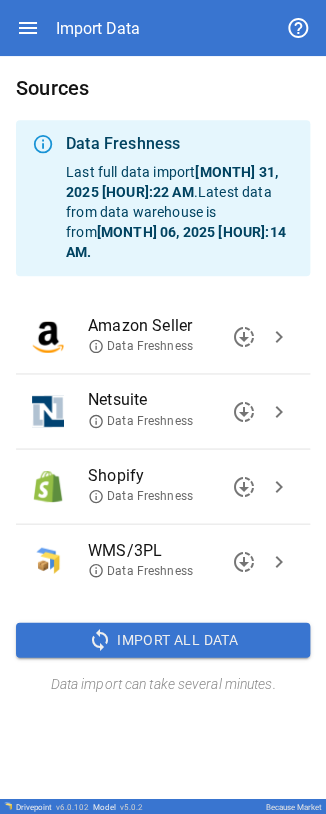 click on "Data Freshness" at bounding box center (140, 495) 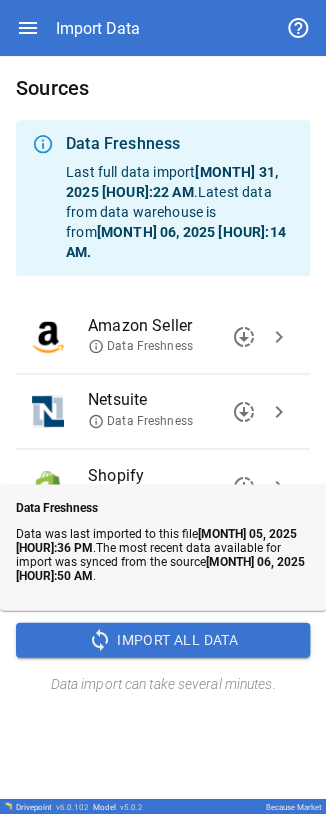 click on "Data Freshness" at bounding box center (140, 495) 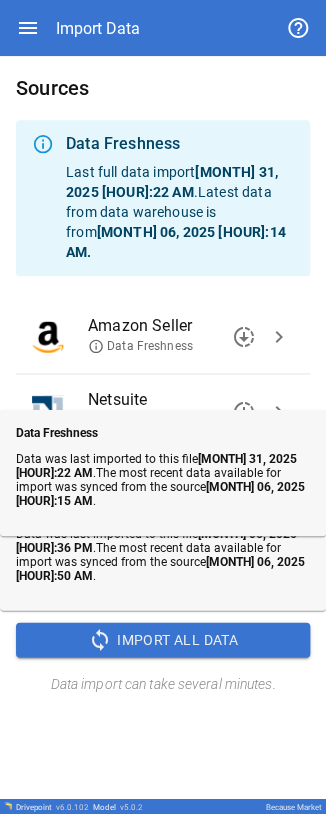 click on "chevron_right" at bounding box center (279, 411) 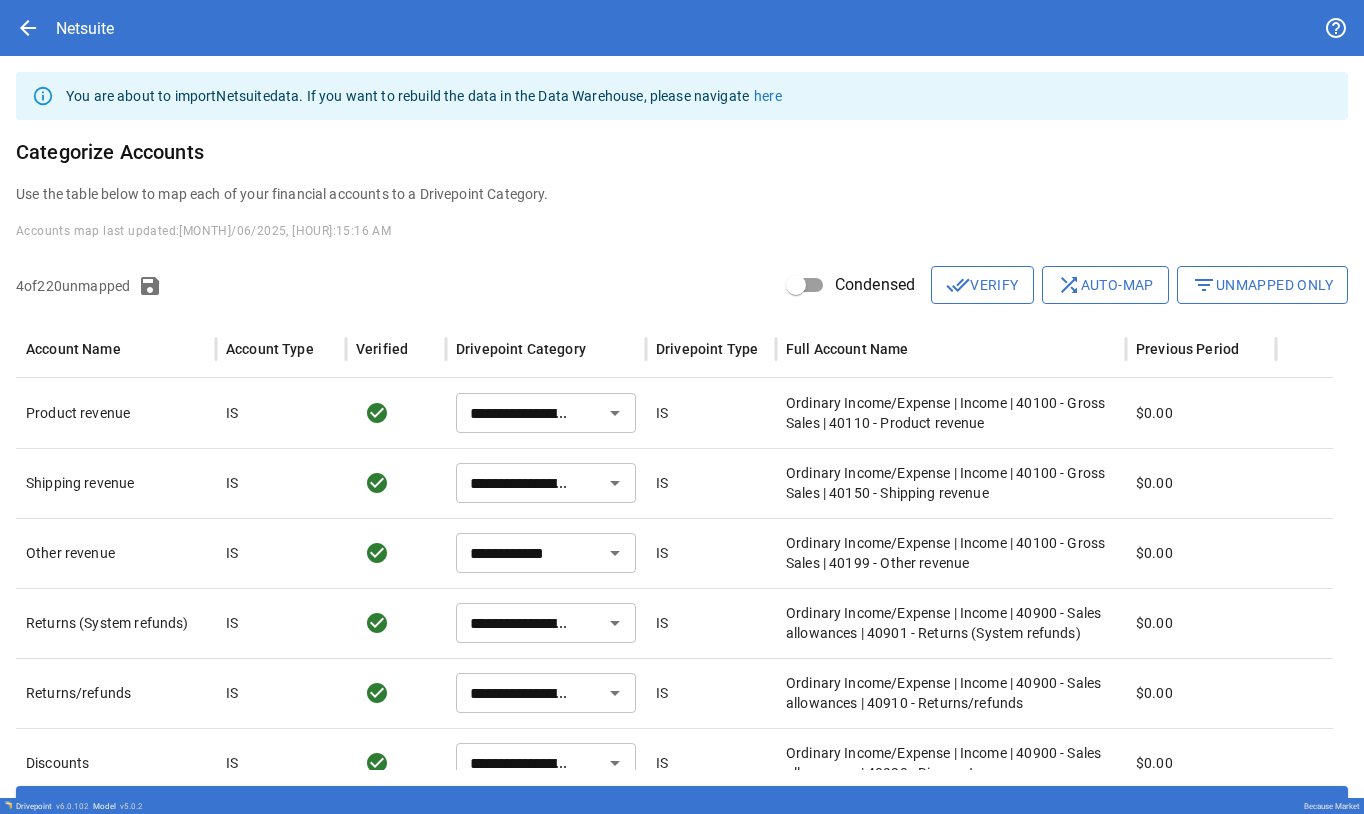 drag, startPoint x: 1236, startPoint y: 294, endPoint x: 1242, endPoint y: 308, distance: 15.231546 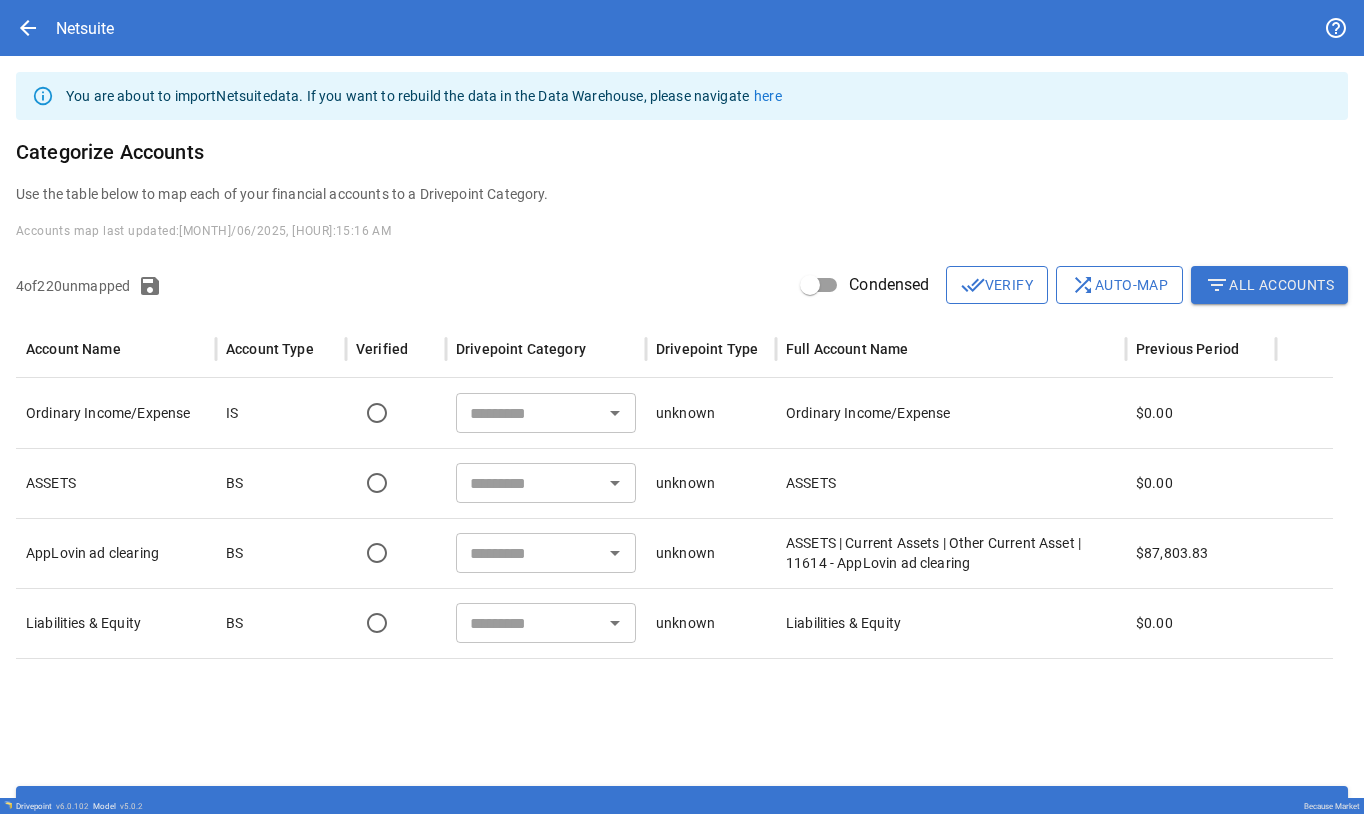click 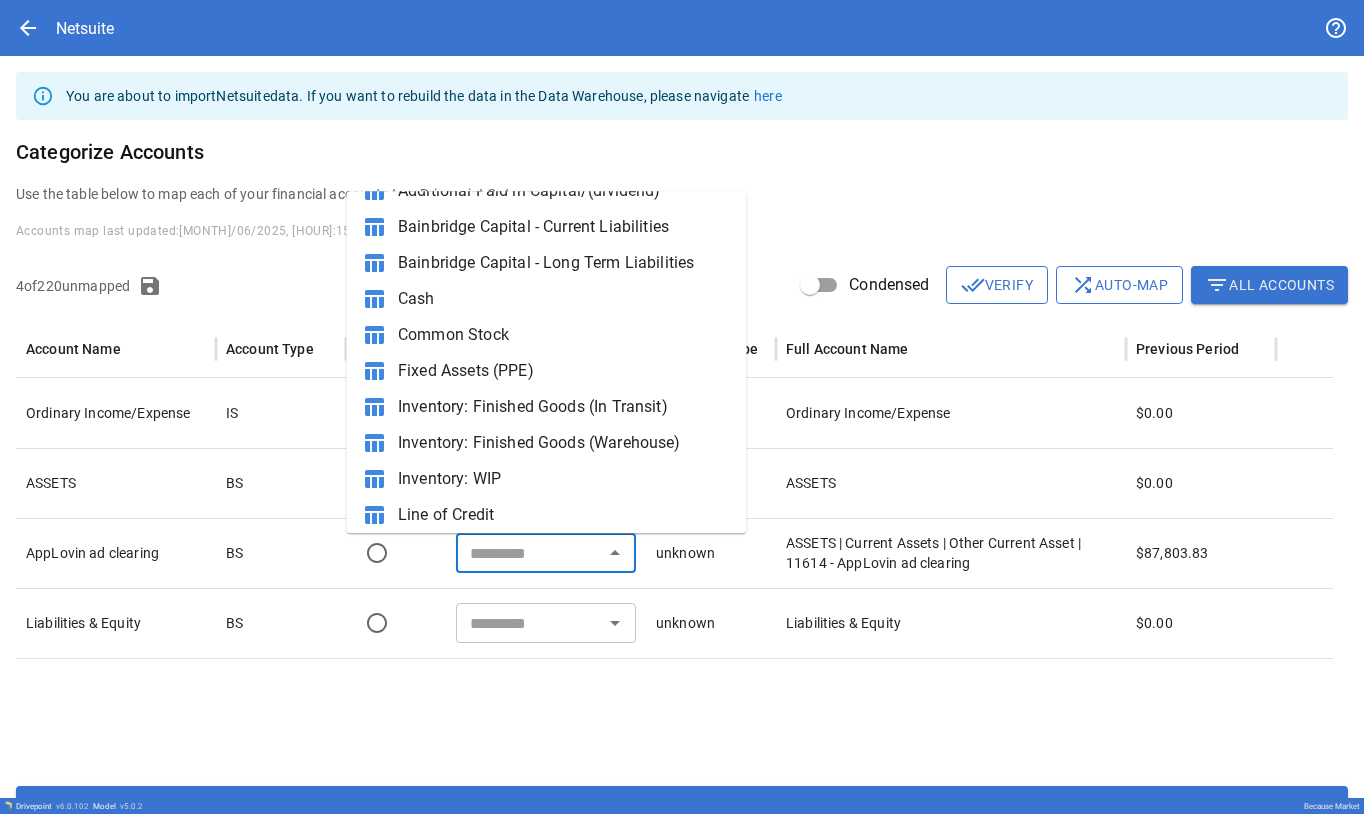 scroll, scrollTop: 0, scrollLeft: 0, axis: both 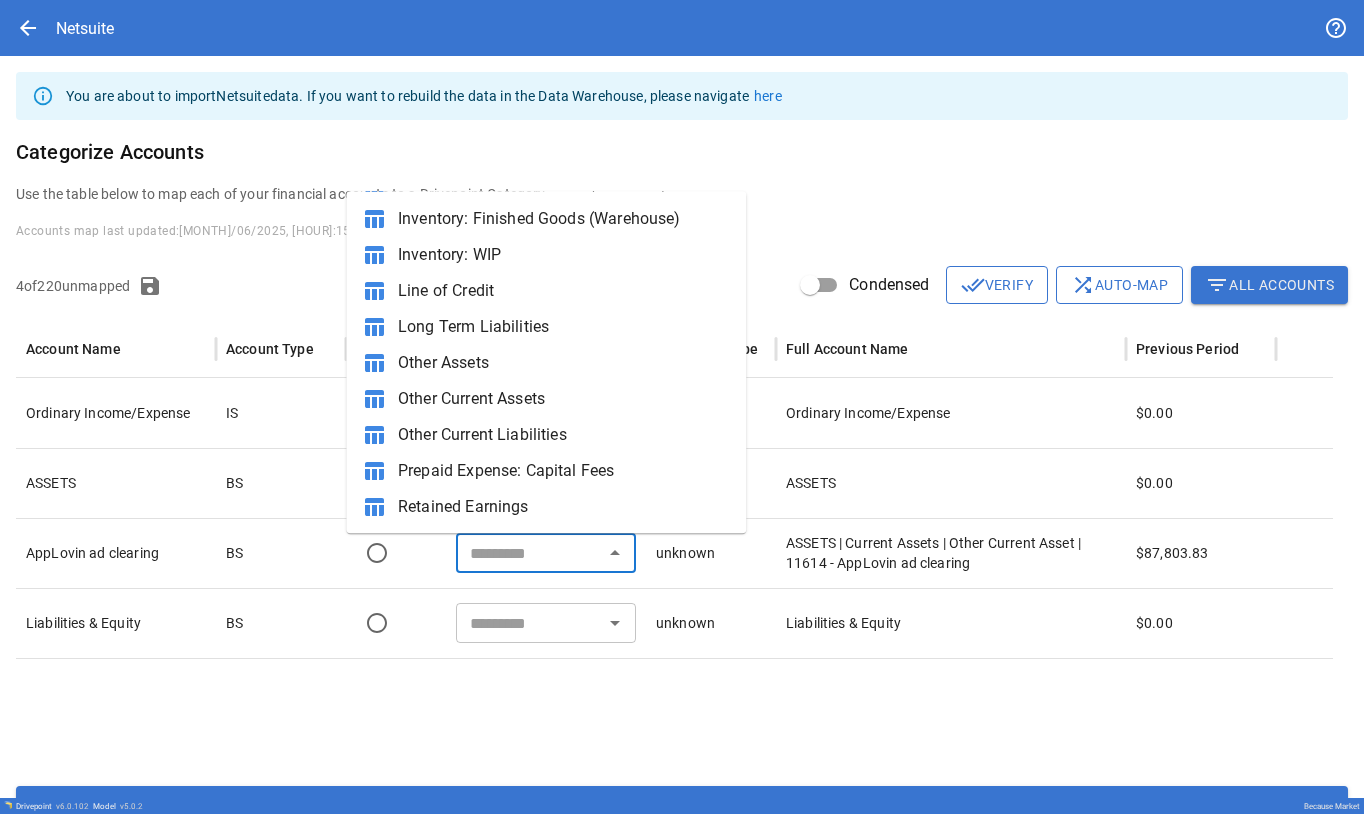 click on "Other Current Assets" at bounding box center (564, 400) 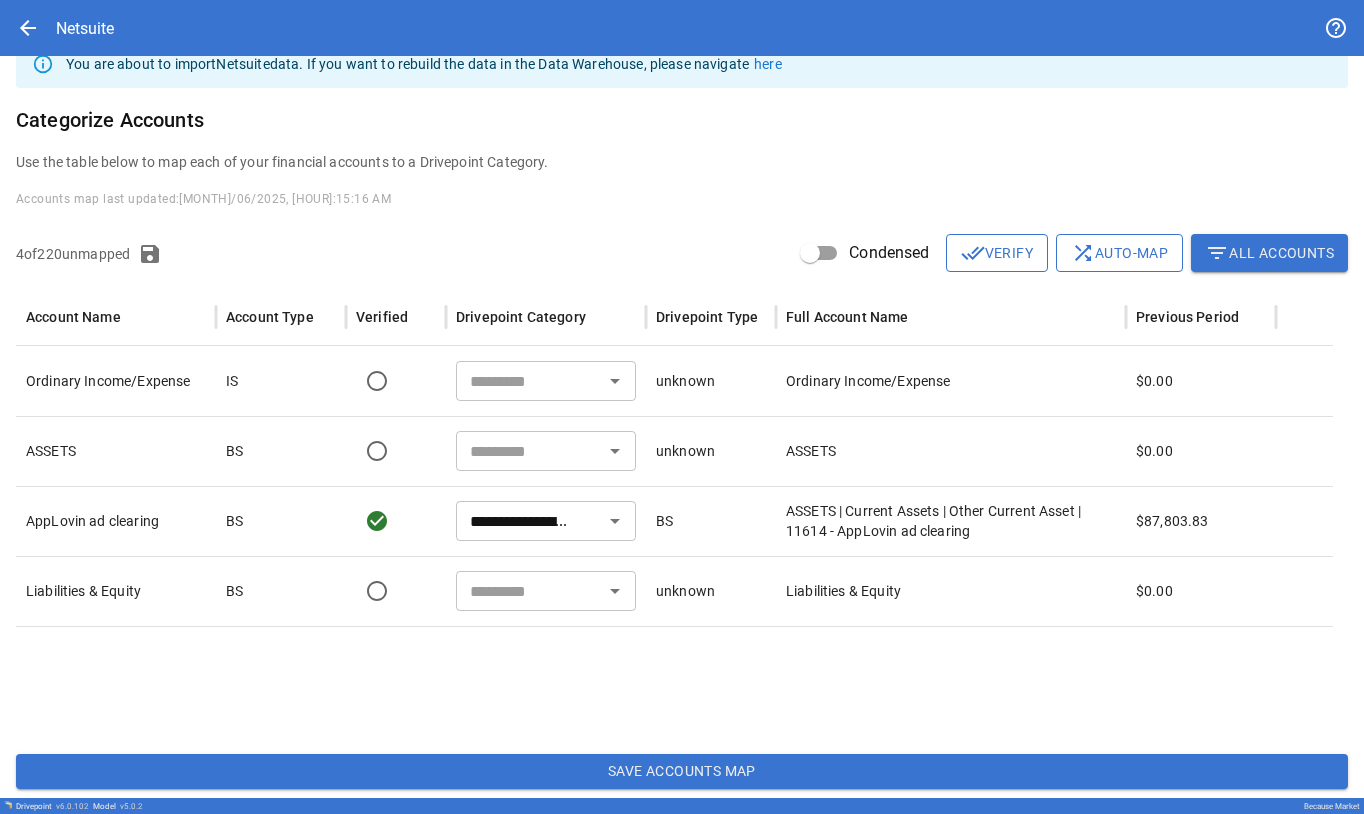 scroll, scrollTop: 47, scrollLeft: 0, axis: vertical 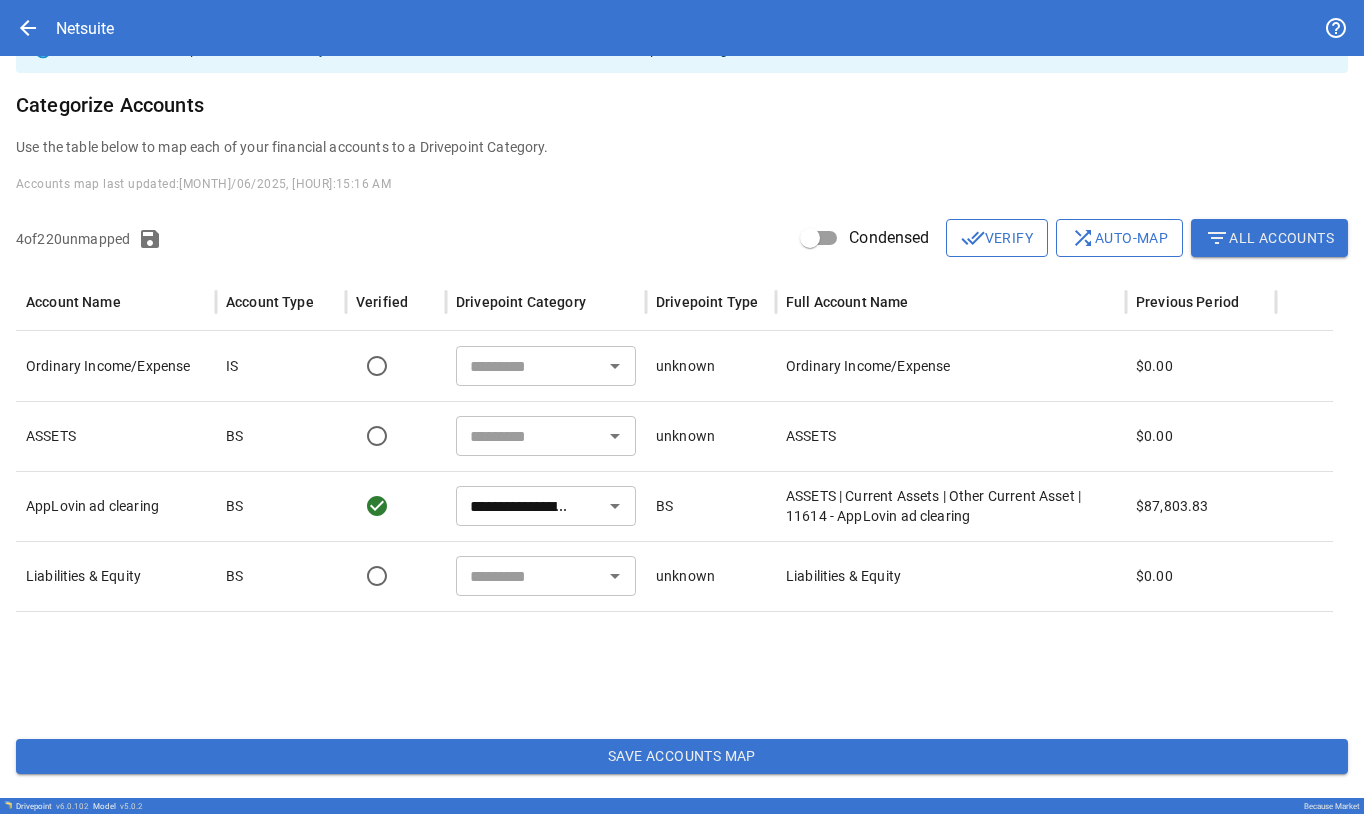 click on "Save Accounts Map" at bounding box center [682, 757] 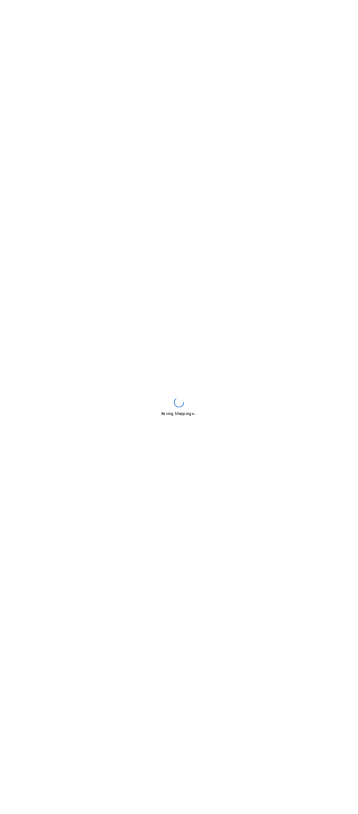 scroll, scrollTop: 0, scrollLeft: 0, axis: both 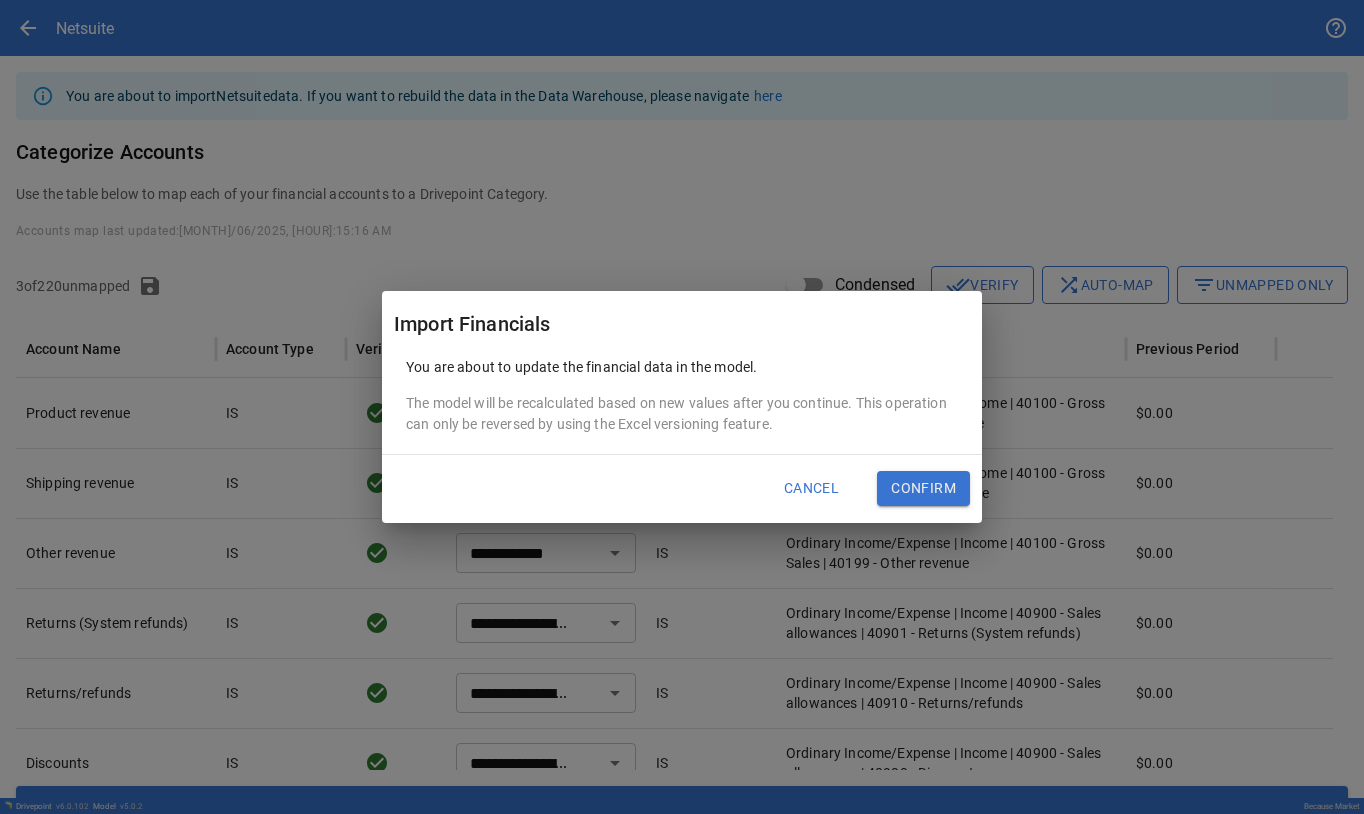 click on "Confirm" at bounding box center (923, 489) 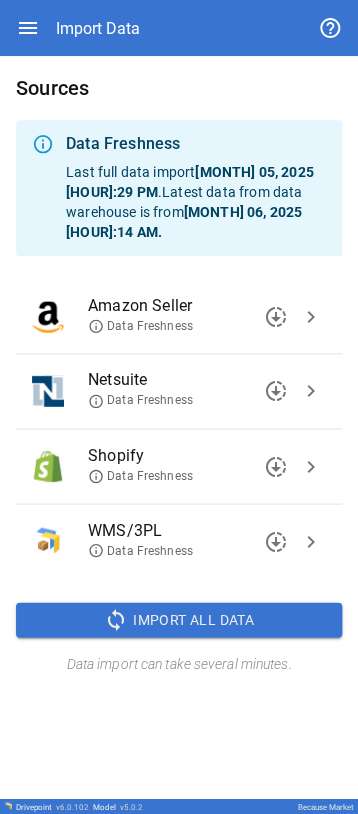 click on "Data Freshness" at bounding box center (140, 400) 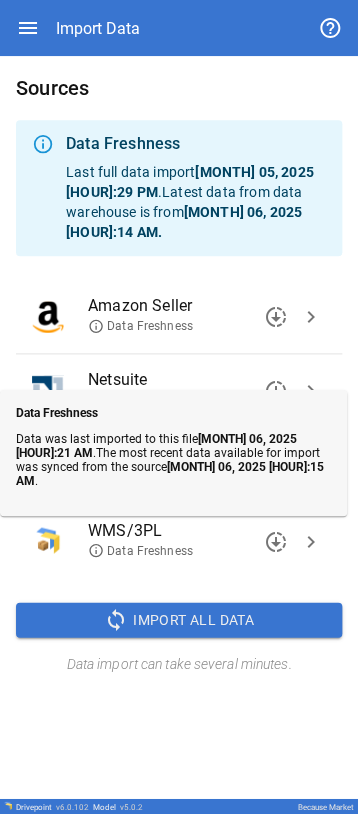 click on "Data Freshness" at bounding box center [140, 400] 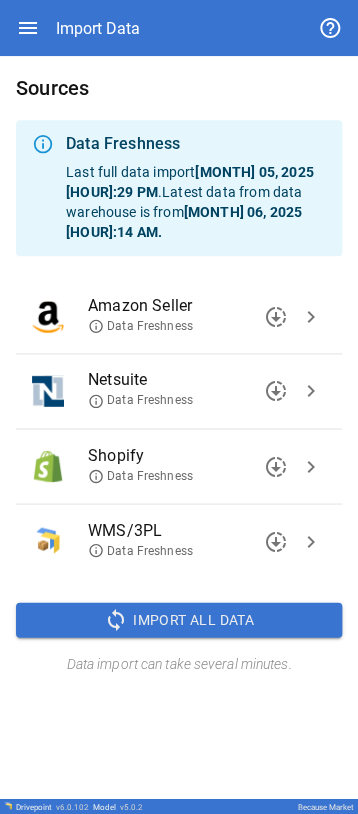 click on "chevron_right" at bounding box center [311, 391] 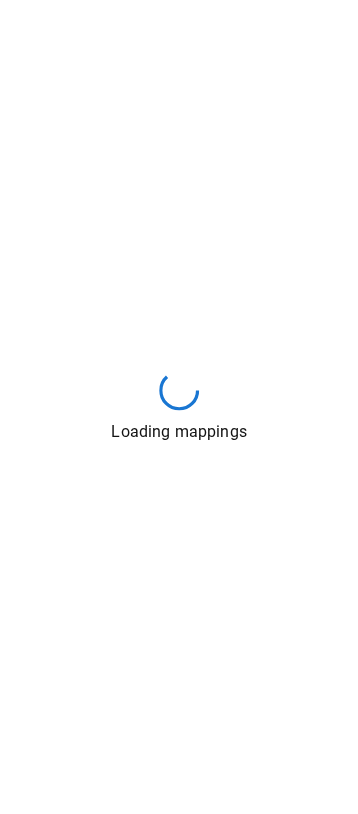drag, startPoint x: 340, startPoint y: 21, endPoint x: 132, endPoint y: 300, distance: 348.00143 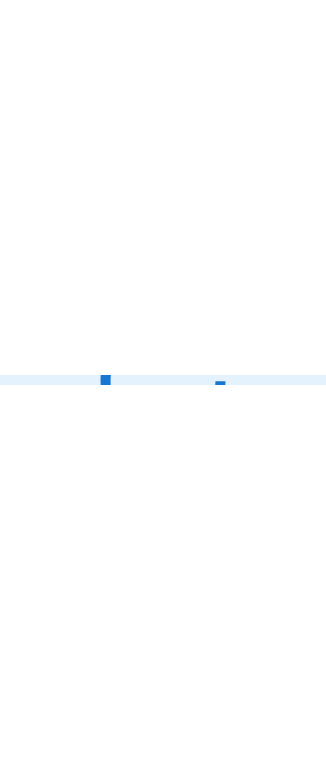 scroll, scrollTop: 0, scrollLeft: 0, axis: both 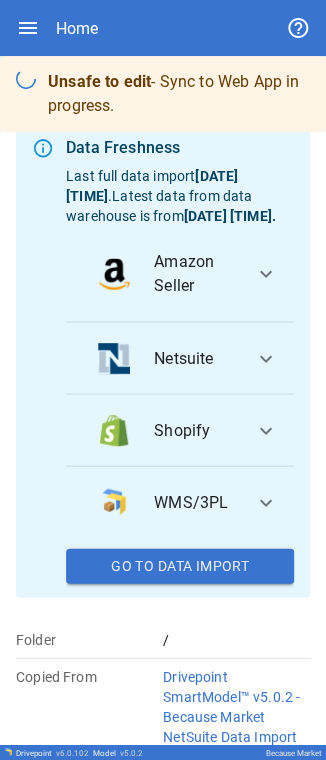click on "expand_more" at bounding box center (266, 358) 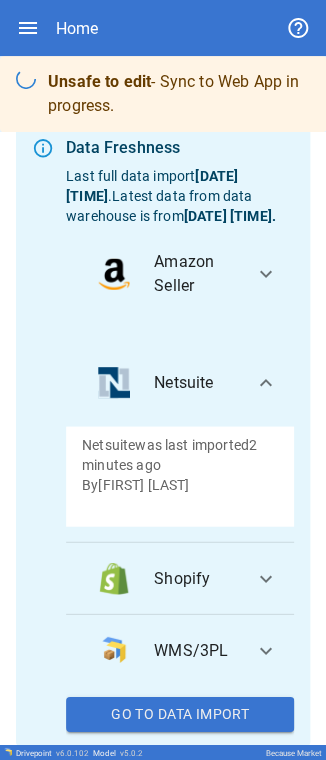 click on "Netsuite expand_more" at bounding box center (180, 382) 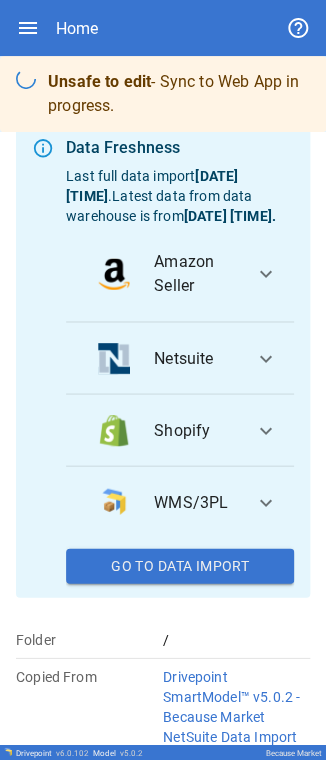 click on "expand_more" at bounding box center [266, 430] 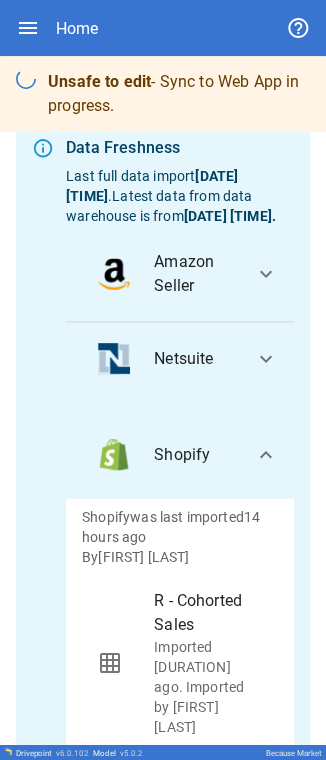 click on "Shopify expand_more" at bounding box center (180, 454) 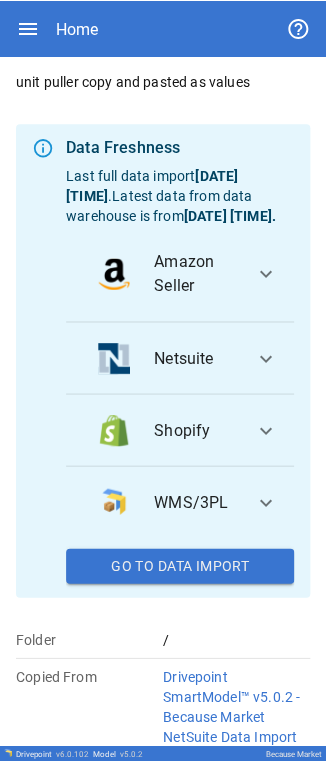 scroll, scrollTop: 256, scrollLeft: 0, axis: vertical 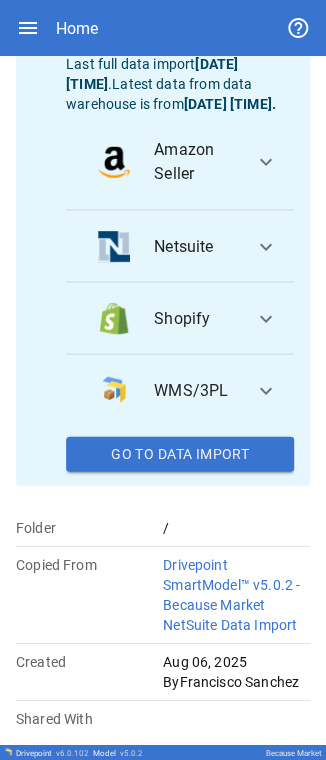 click on "Netsuite" at bounding box center (168, 246) 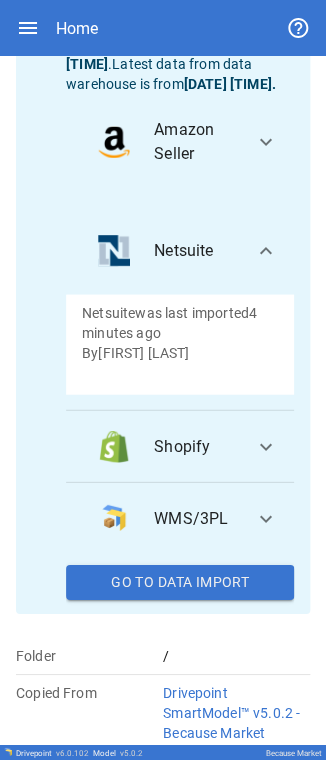 click on "Go To Data Import" at bounding box center [180, 582] 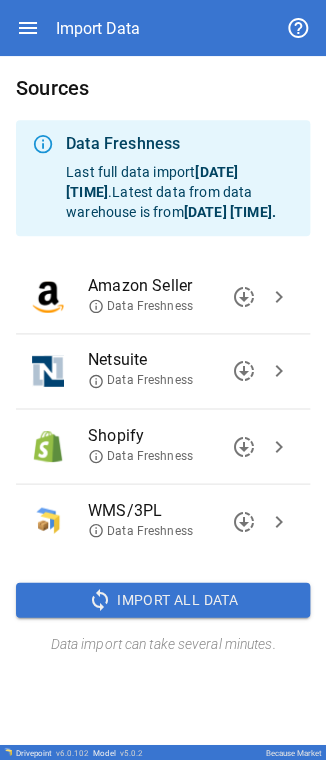 click 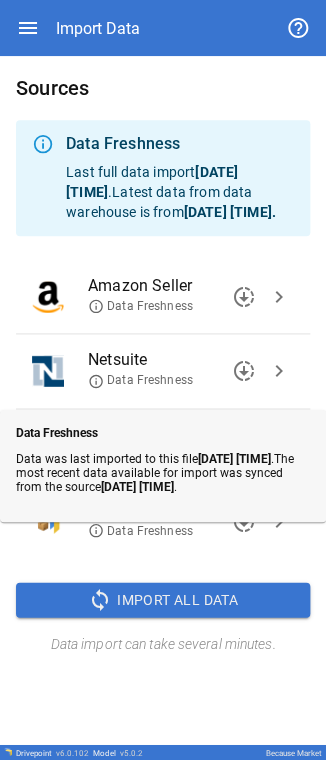 click 